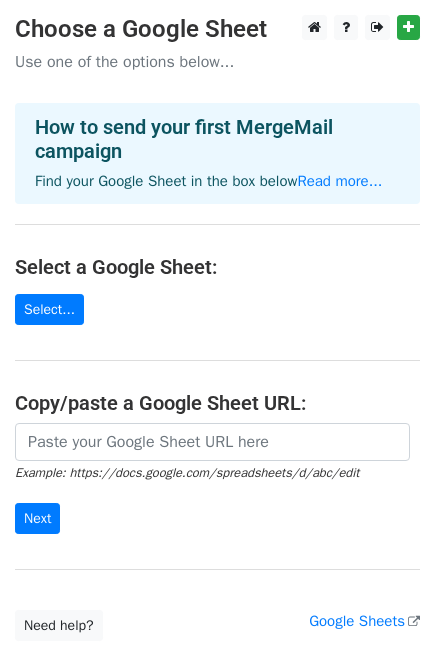 scroll, scrollTop: 0, scrollLeft: 0, axis: both 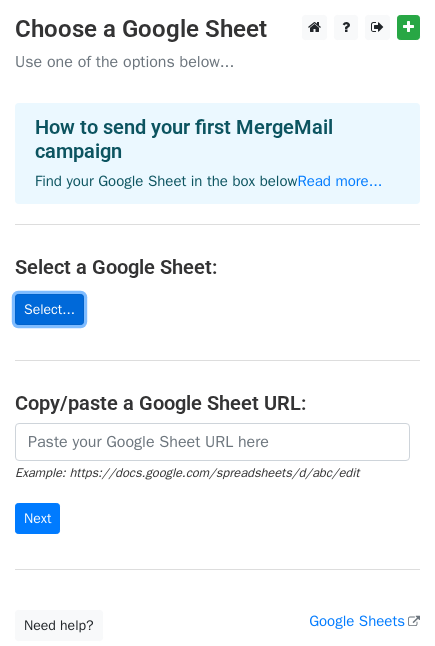 click on "Select..." at bounding box center [49, 309] 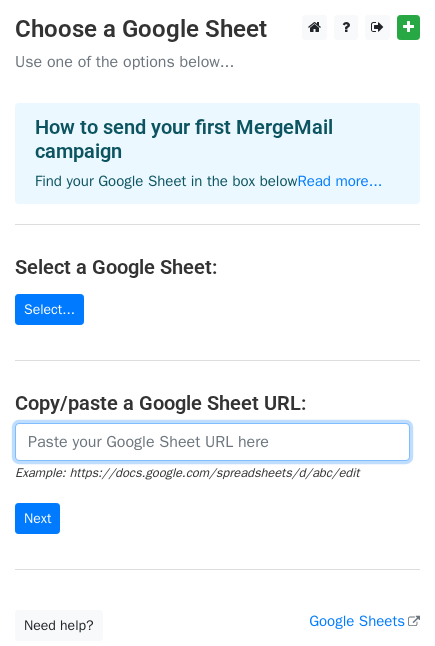 click at bounding box center (212, 442) 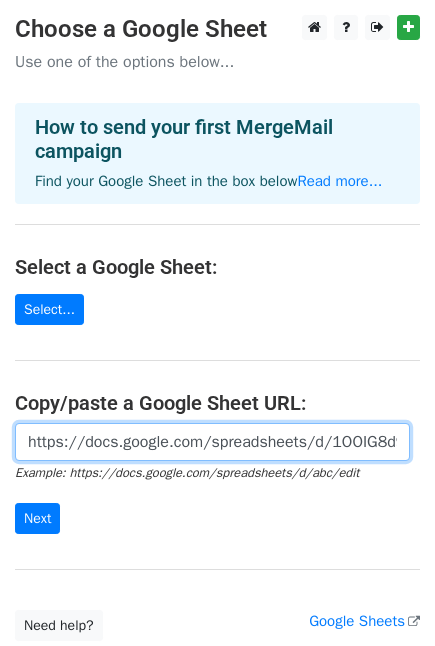 scroll, scrollTop: 0, scrollLeft: 444, axis: horizontal 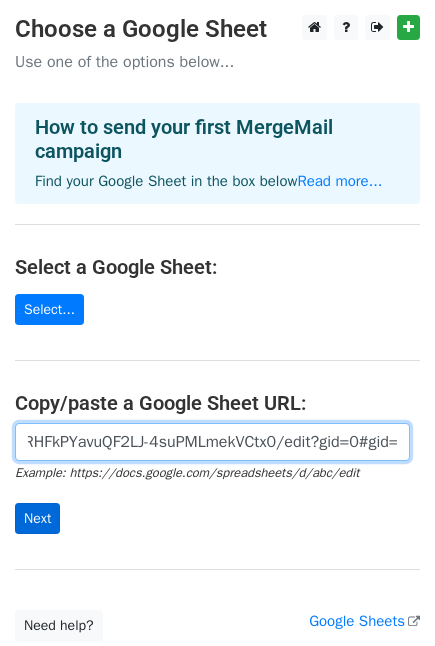 type on "https://docs.google.com/spreadsheets/d/1OOIG8d9_LdK51aRHFkPYavuQF2LJ-4suPMLmekVCtx0/edit?gid=0#gid=0" 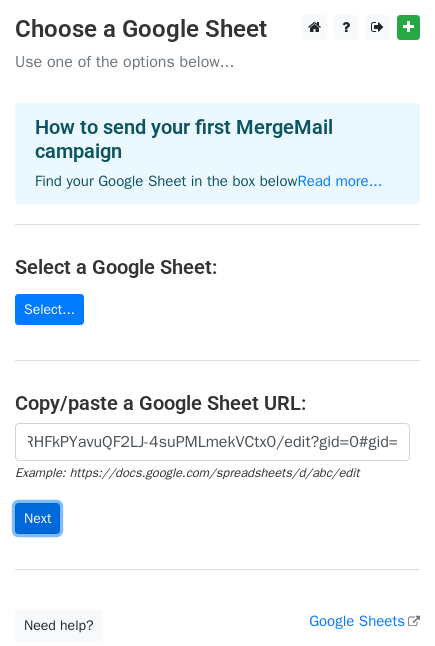 scroll, scrollTop: 0, scrollLeft: 0, axis: both 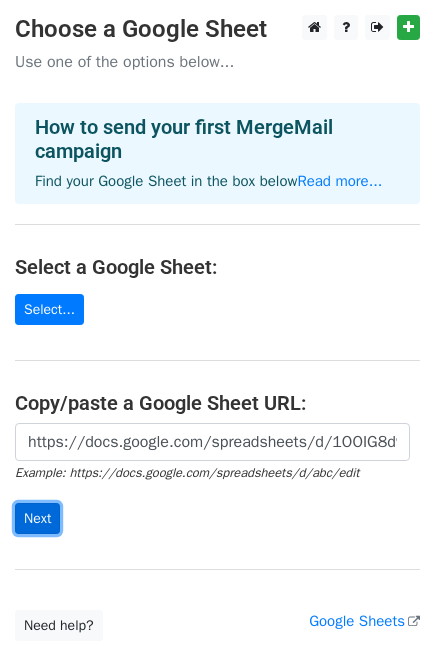 click on "Next" at bounding box center (37, 518) 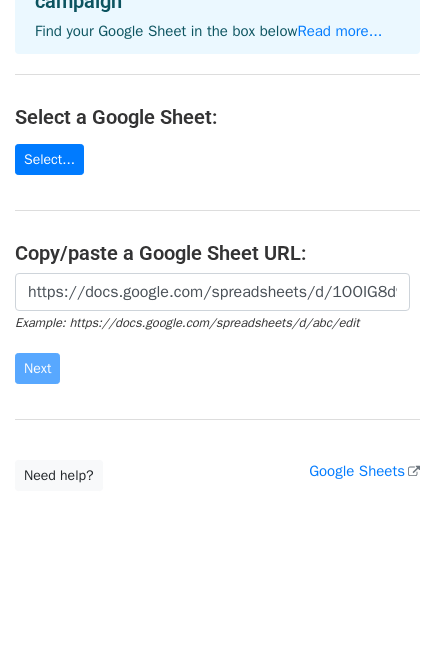 scroll, scrollTop: 155, scrollLeft: 0, axis: vertical 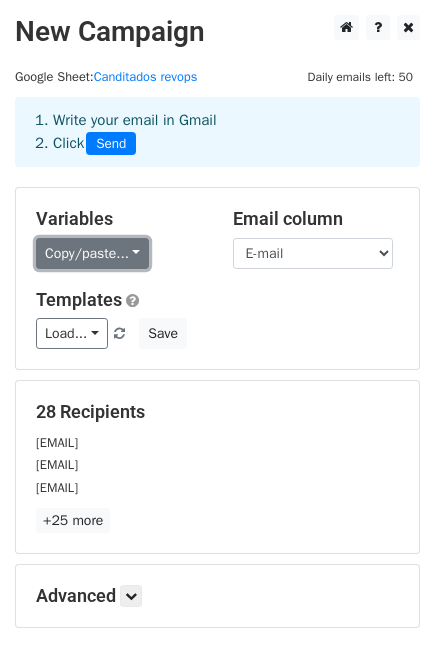 click on "Copy/paste..." at bounding box center [92, 253] 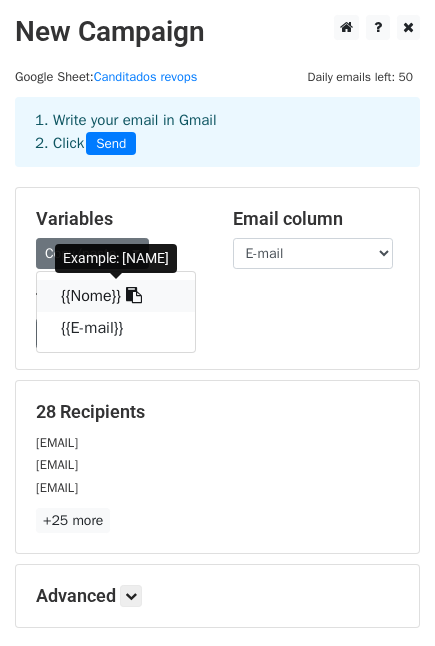 click on "{{Nome}}" at bounding box center (116, 296) 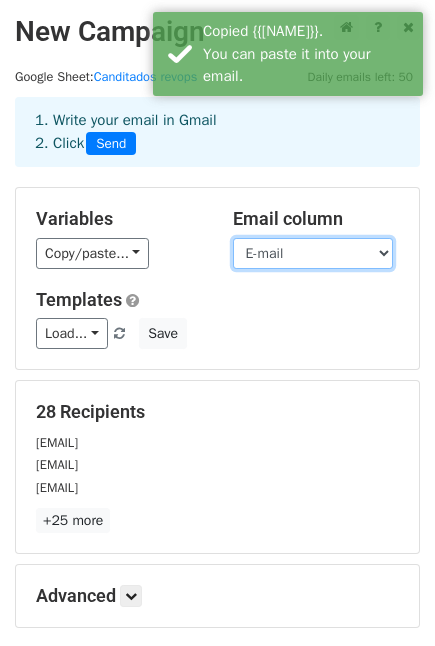 click on "Nome
E-mail" at bounding box center (313, 253) 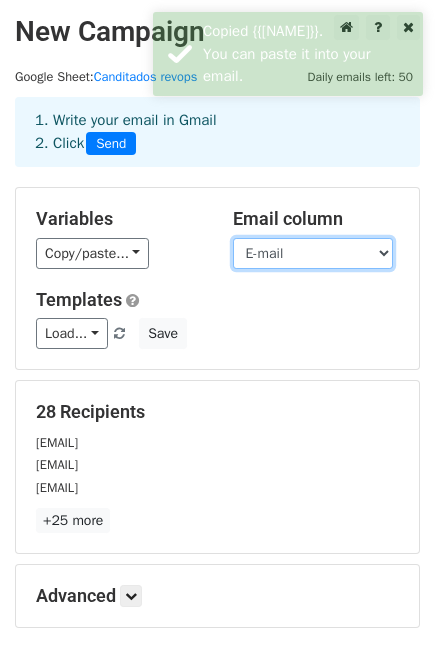 click on "Nome
E-mail" at bounding box center [313, 253] 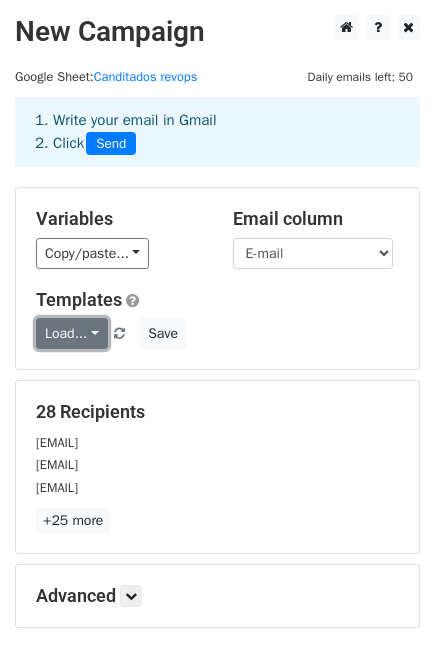click on "Load..." at bounding box center (72, 333) 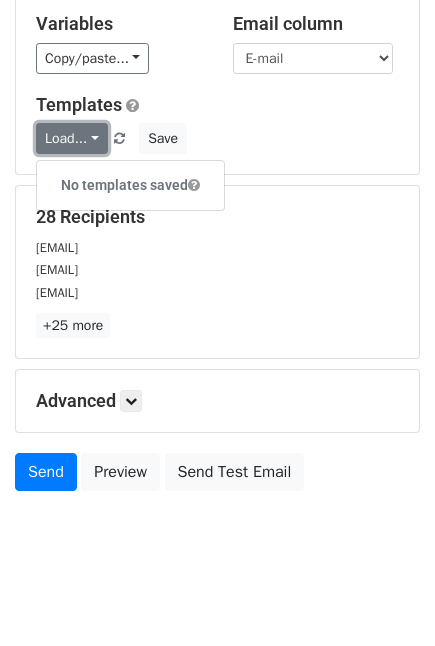 scroll, scrollTop: 211, scrollLeft: 0, axis: vertical 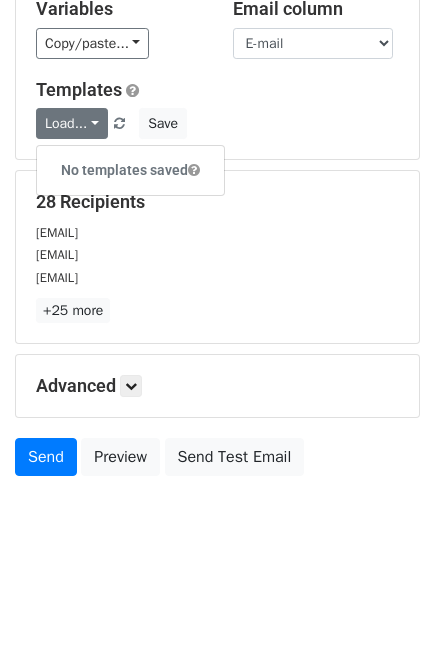 click on "michel.lunacampos@gmail.com" at bounding box center [217, 254] 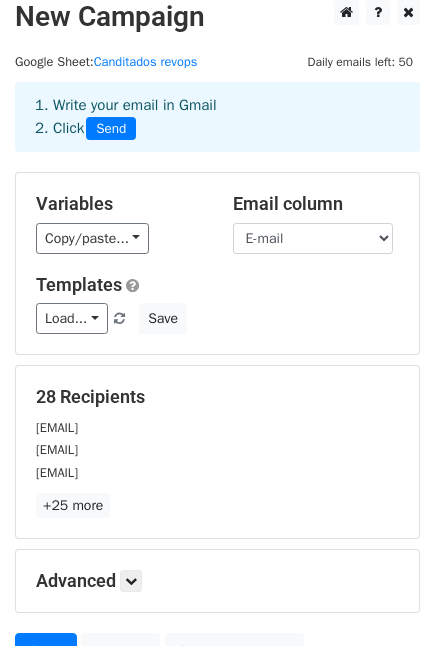 scroll, scrollTop: 0, scrollLeft: 0, axis: both 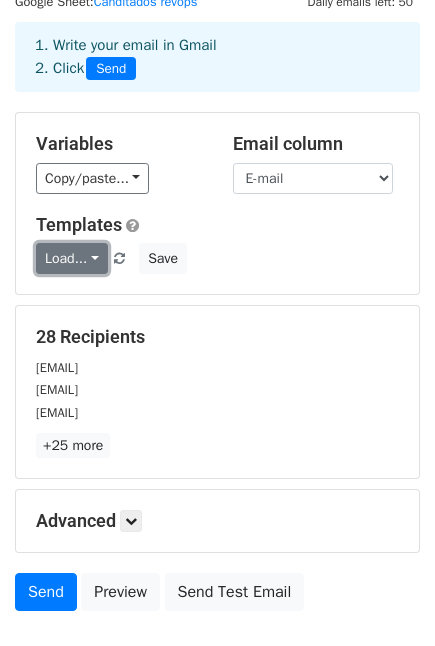 click on "Load..." at bounding box center [72, 258] 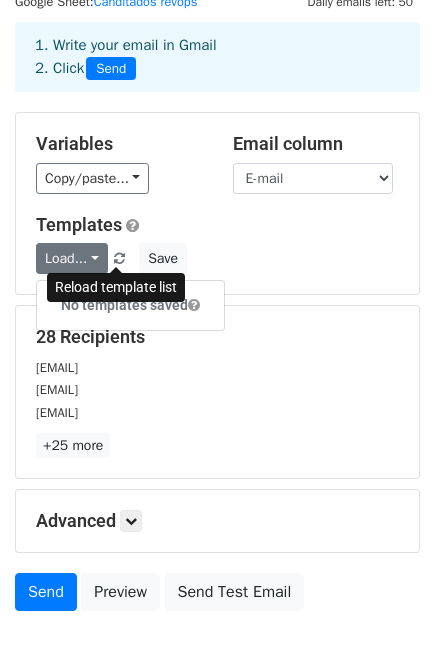 click at bounding box center [119, 259] 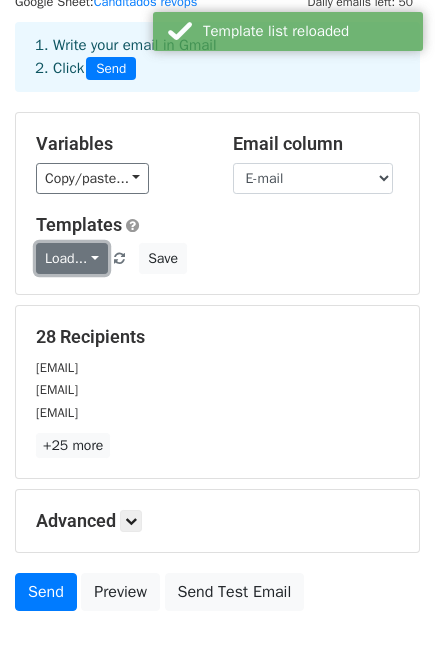 click on "Load..." at bounding box center (72, 258) 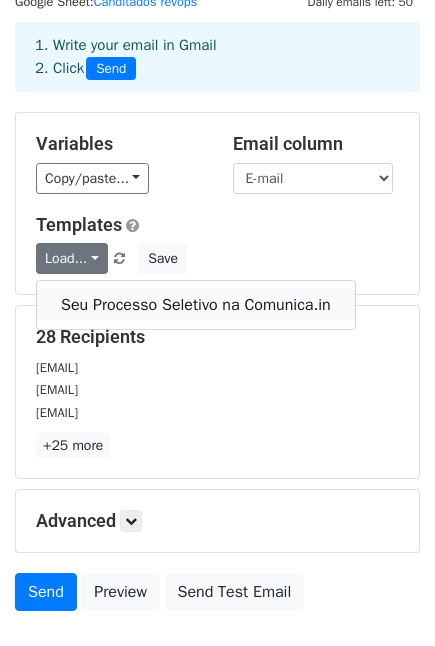 click on "Seu Processo Seletivo na Comunica.in" at bounding box center [196, 305] 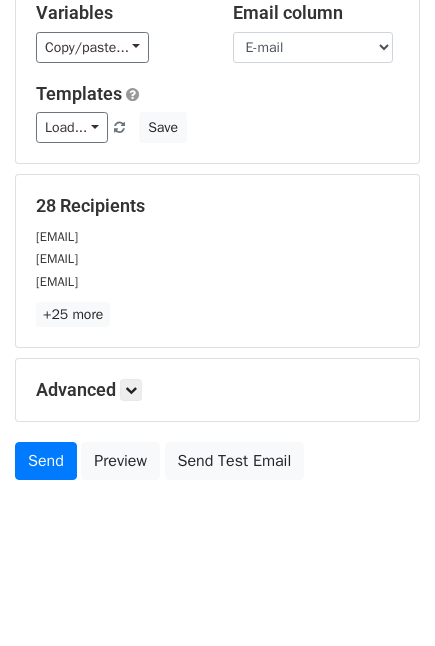 scroll, scrollTop: 211, scrollLeft: 0, axis: vertical 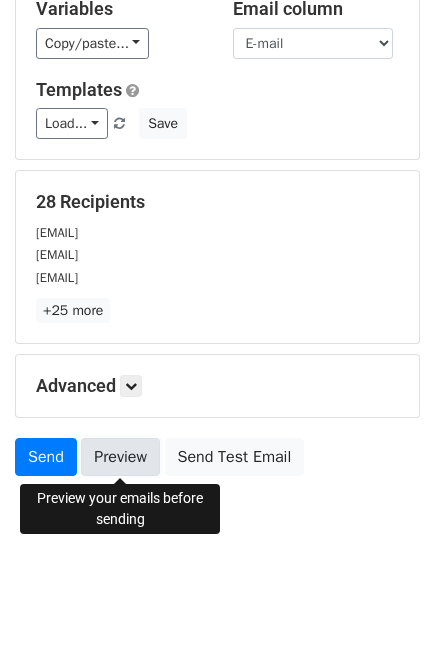 click on "Preview" at bounding box center [120, 457] 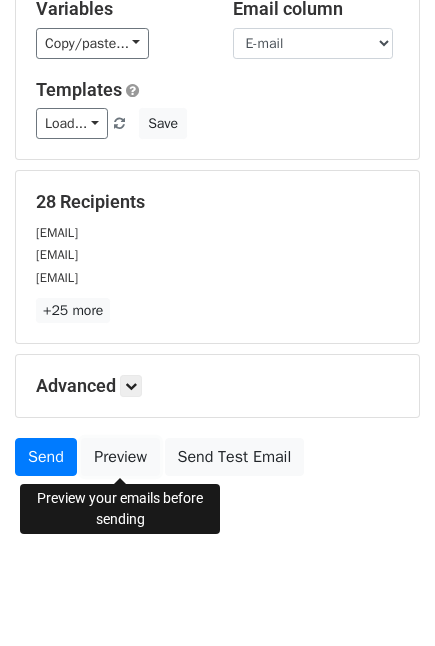 scroll, scrollTop: 211, scrollLeft: 0, axis: vertical 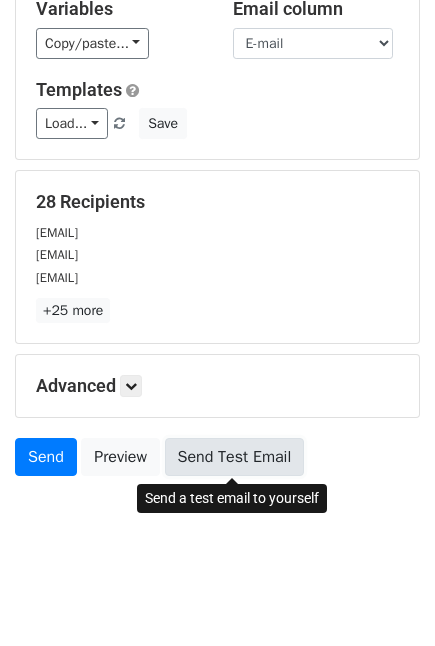 click on "Send Test Email" at bounding box center (235, 457) 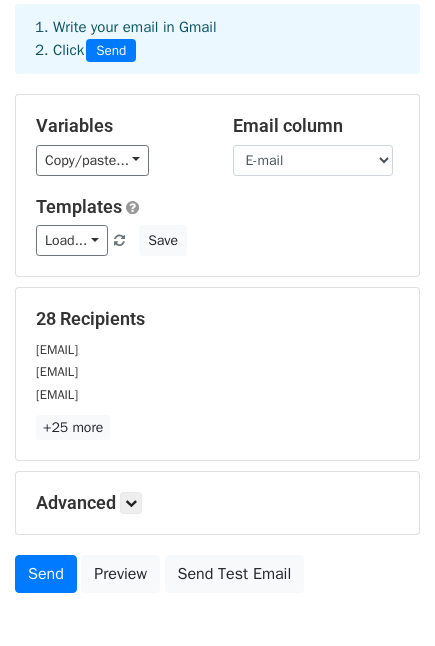 scroll, scrollTop: 90, scrollLeft: 0, axis: vertical 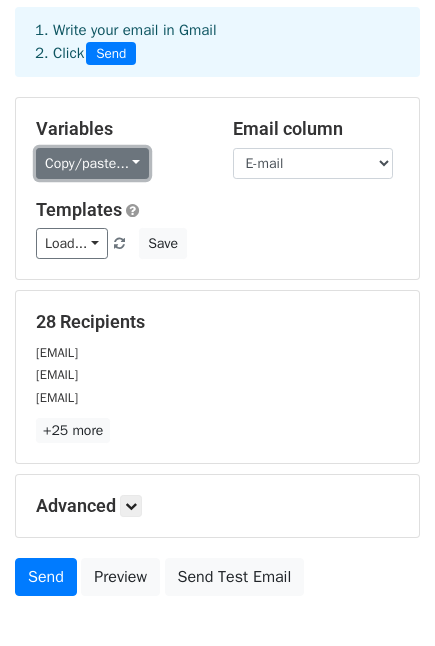 click on "Copy/paste..." at bounding box center [92, 163] 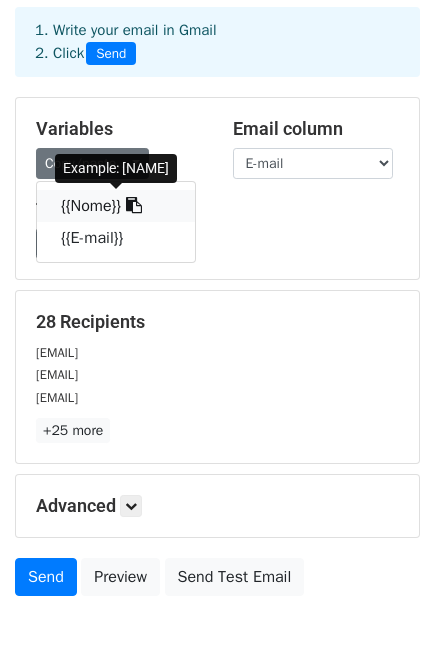 click on "{{Nome}}" at bounding box center (116, 206) 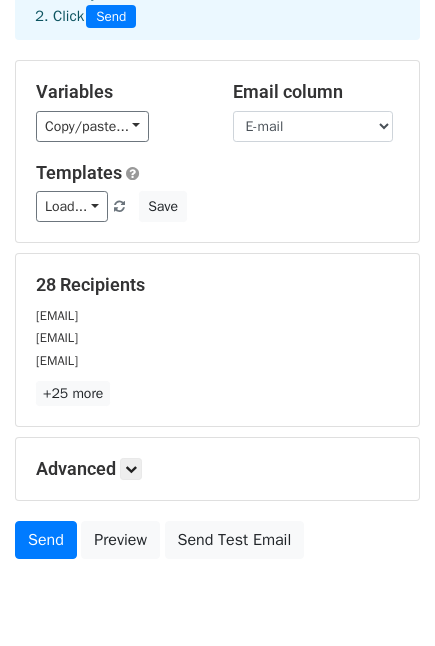 scroll, scrollTop: 131, scrollLeft: 0, axis: vertical 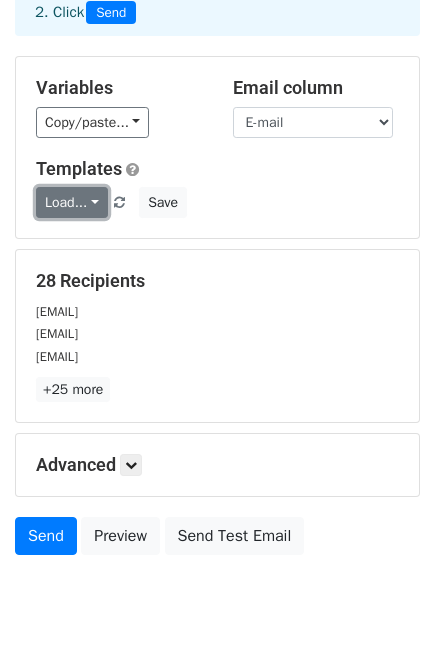 click on "Load..." at bounding box center [72, 202] 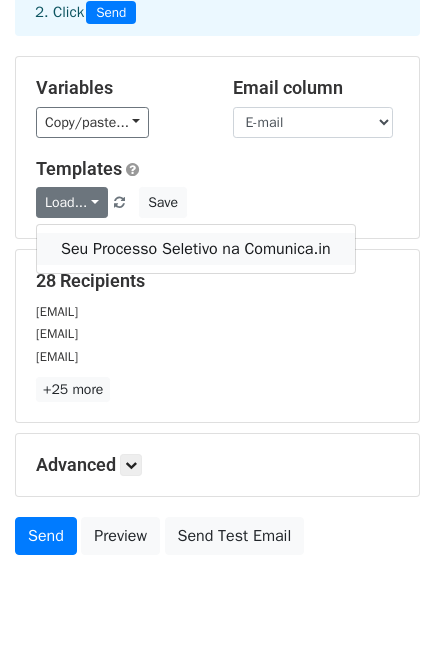click on "Seu Processo Seletivo na Comunica.in" at bounding box center (196, 249) 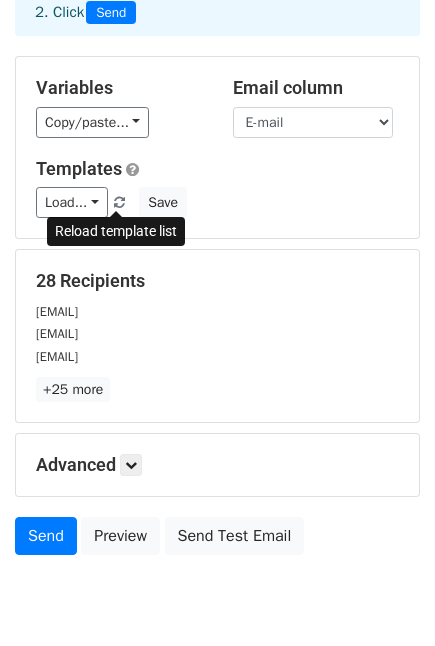 click at bounding box center [119, 203] 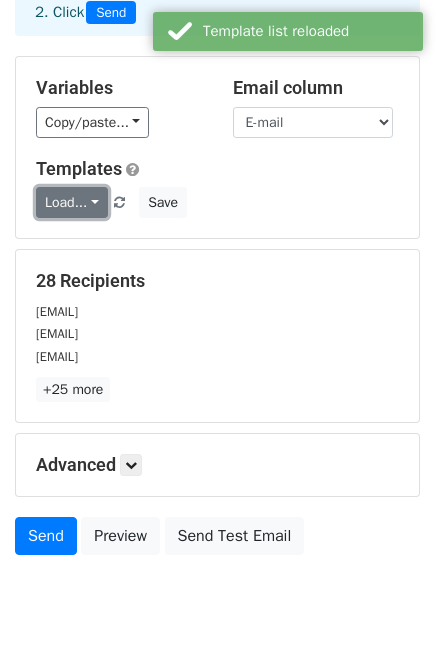 click on "Load..." at bounding box center [72, 202] 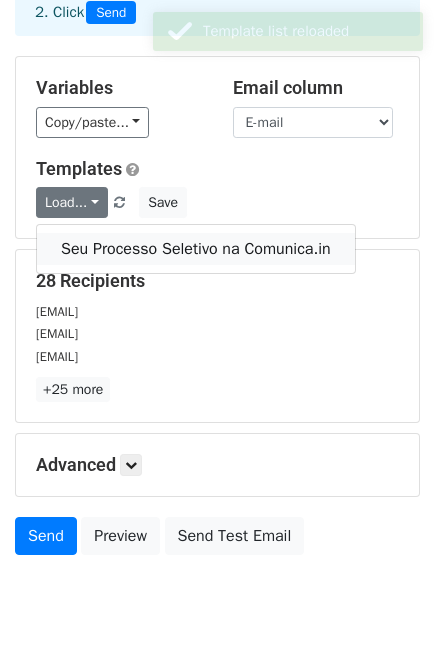 click on "Seu Processo Seletivo na Comunica.in" at bounding box center (196, 249) 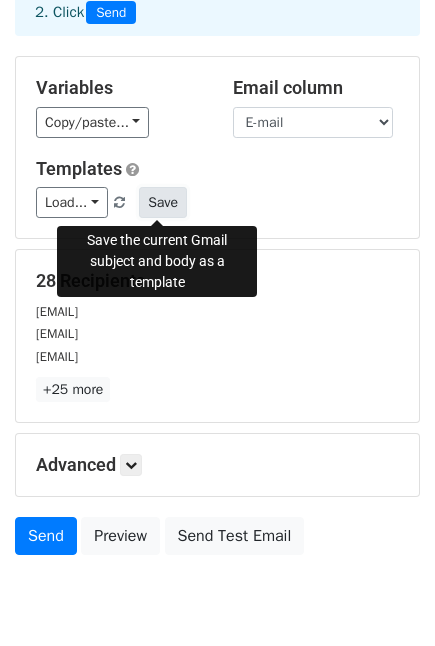 click on "Save" at bounding box center [163, 202] 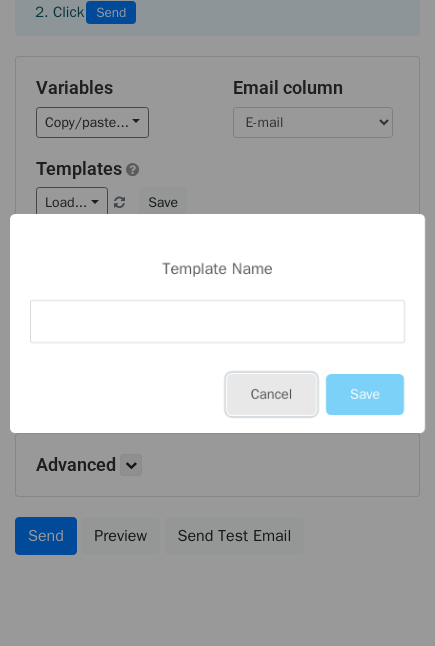 click on "Cancel" at bounding box center (271, 394) 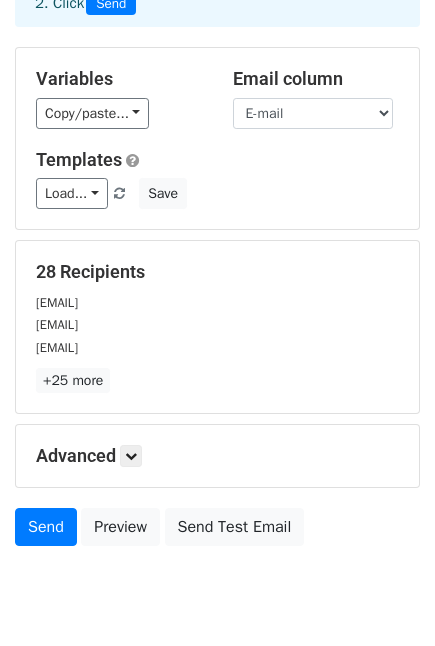 scroll, scrollTop: 177, scrollLeft: 0, axis: vertical 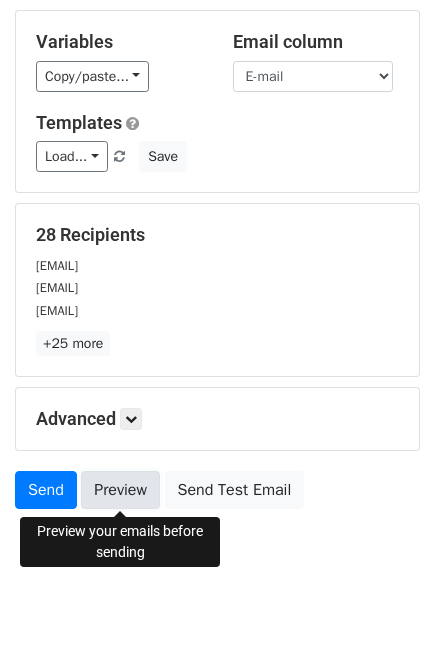 click on "Preview" at bounding box center [120, 490] 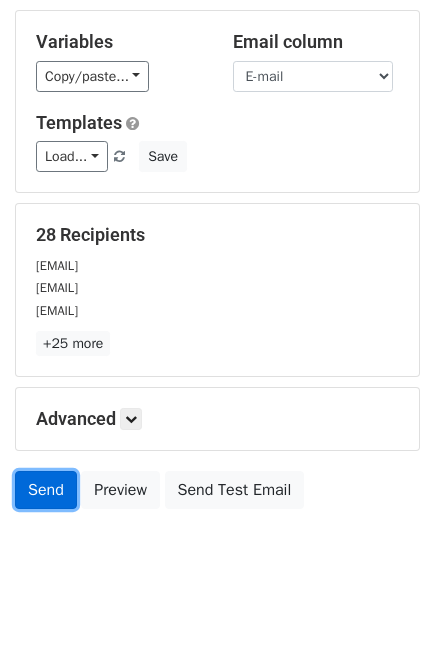 click on "Send" at bounding box center [46, 490] 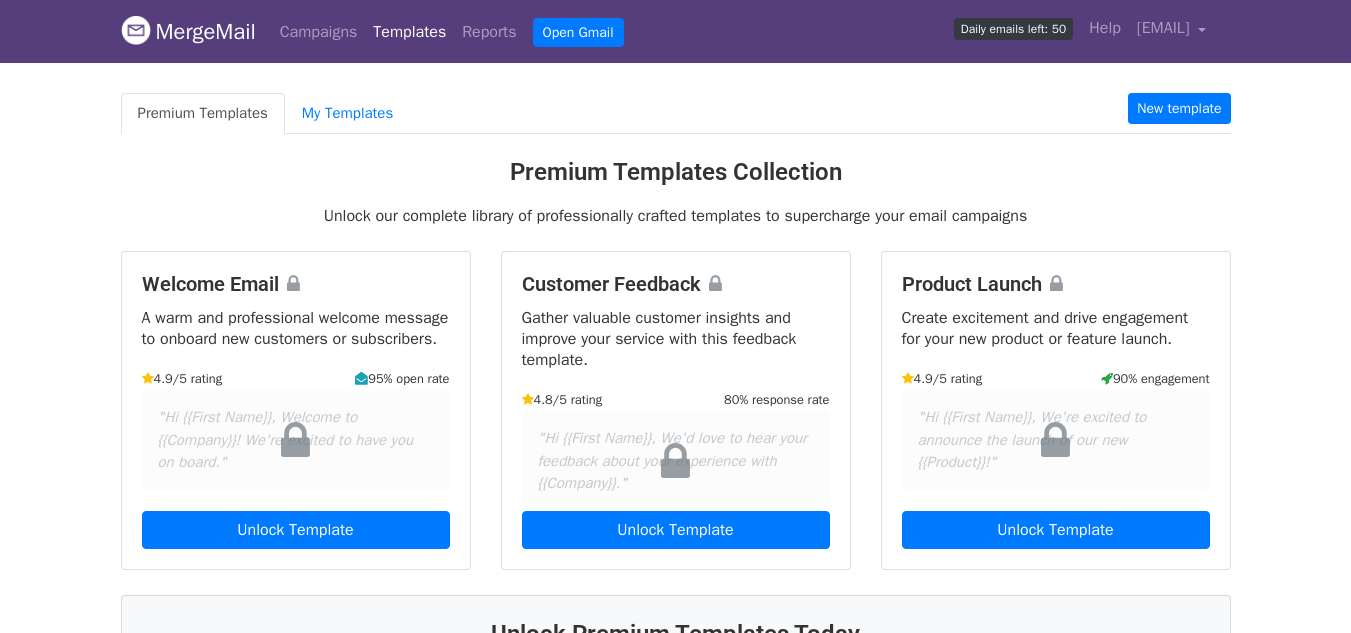 scroll, scrollTop: 0, scrollLeft: 0, axis: both 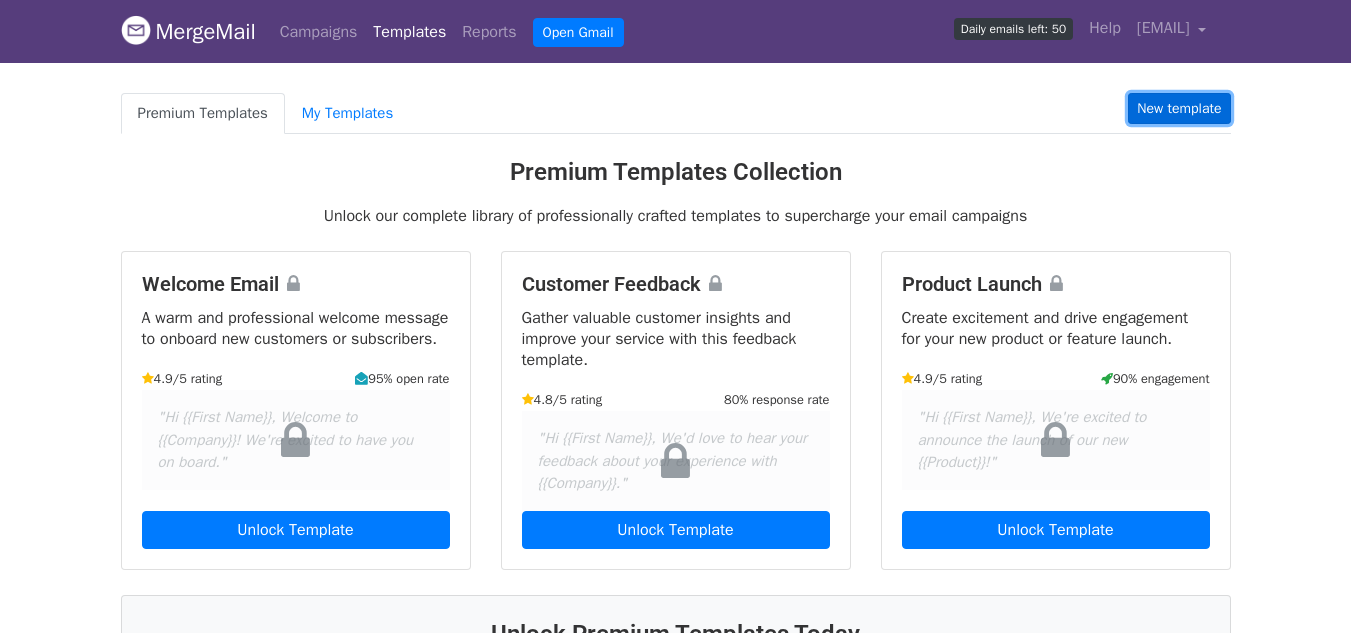 click on "New template" at bounding box center (1179, 108) 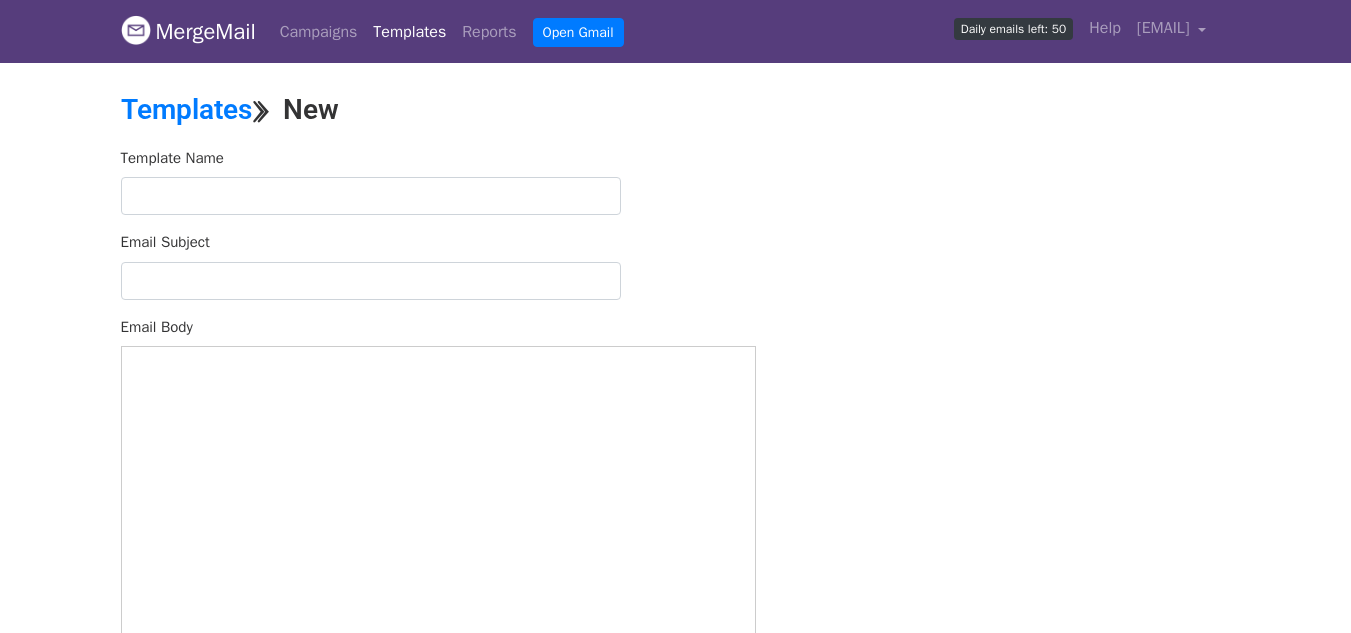 scroll, scrollTop: 0, scrollLeft: 0, axis: both 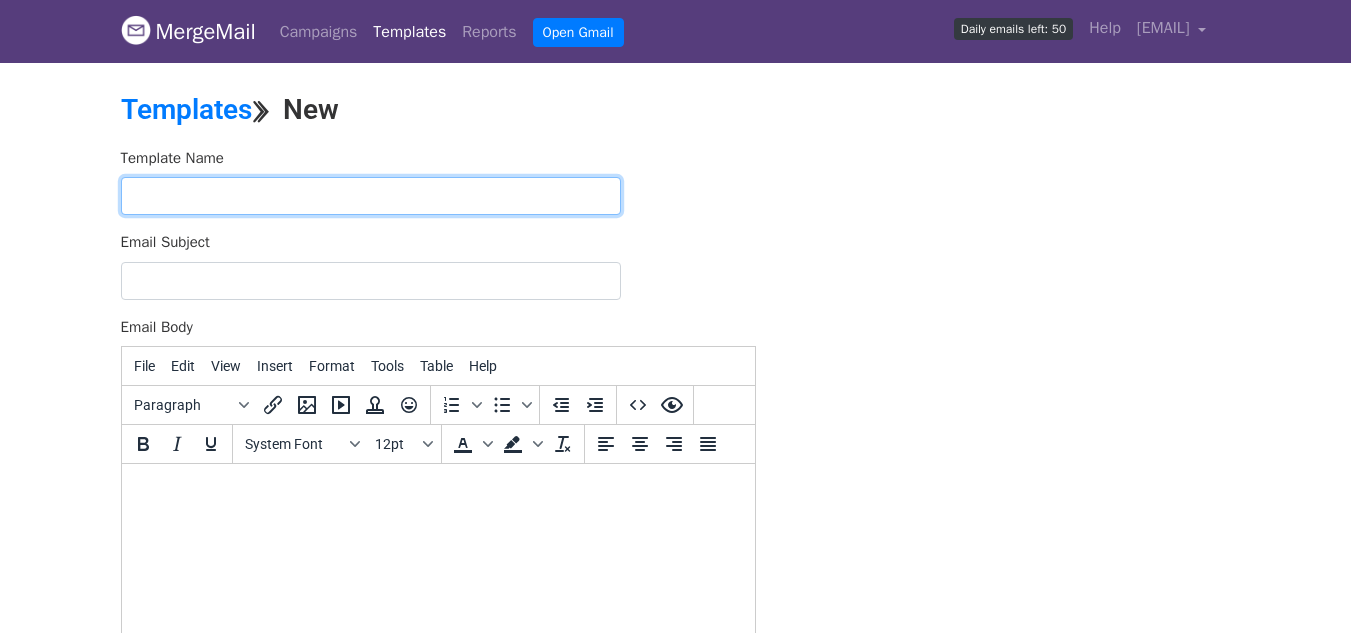 click at bounding box center (371, 196) 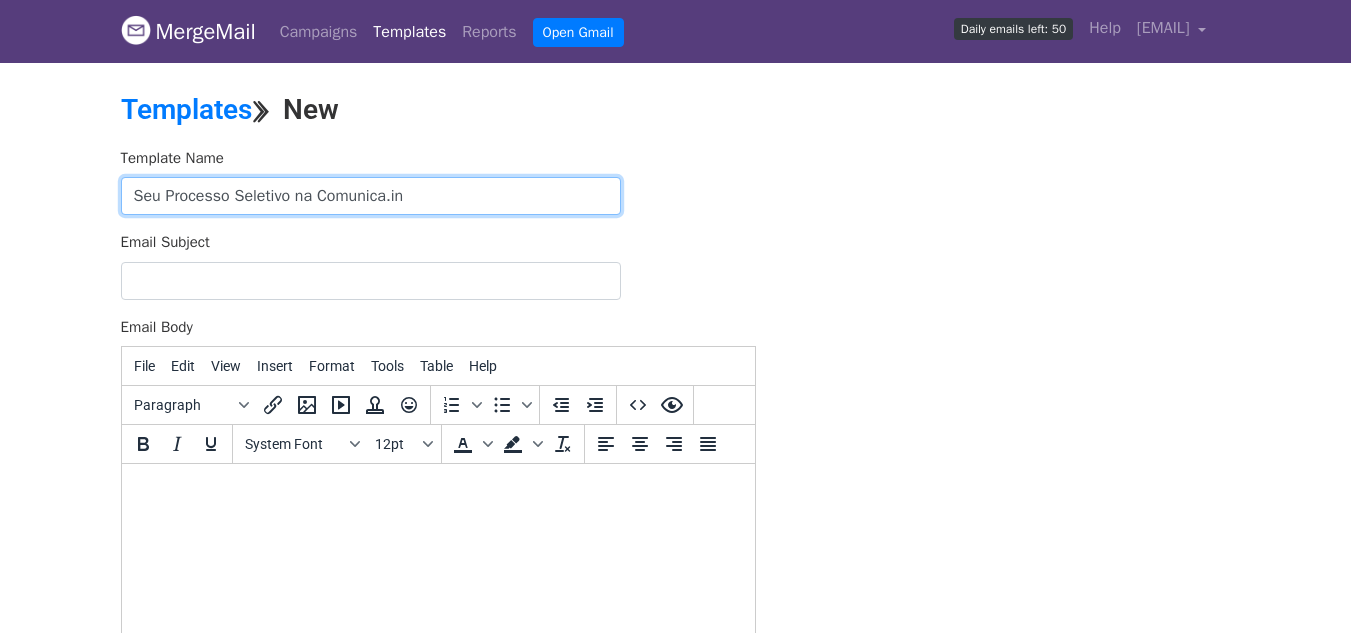 type on "Seu Processo Seletivo na Comunica.in" 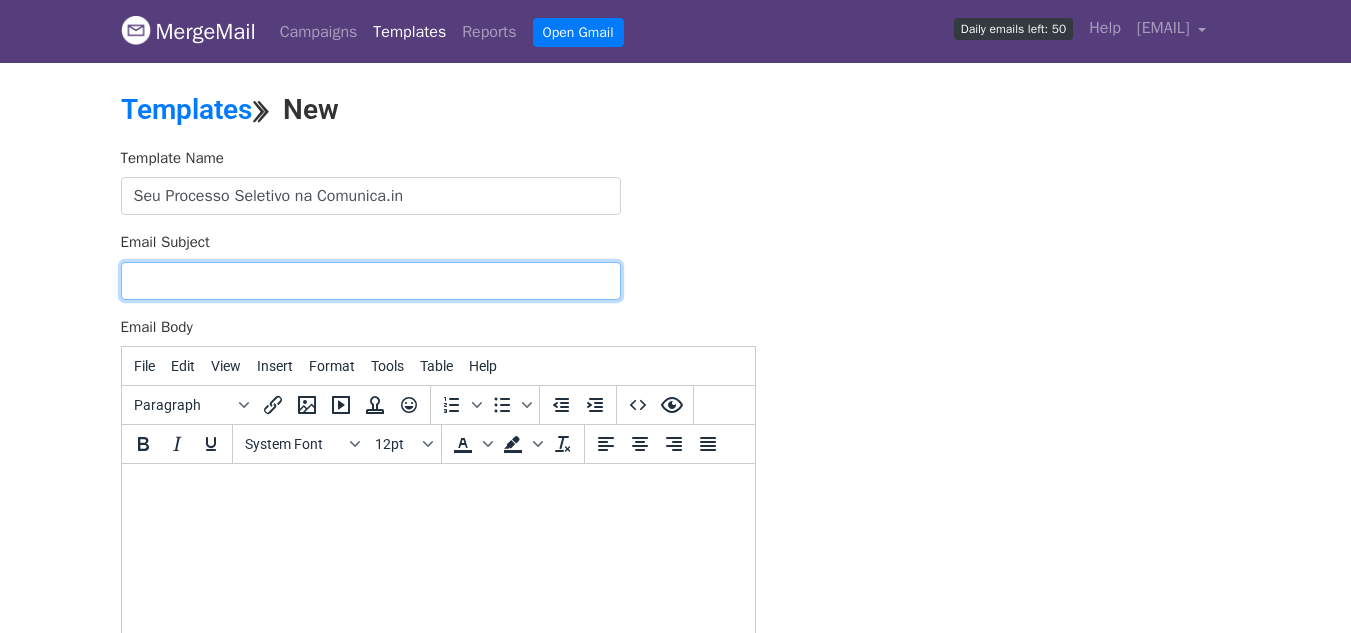 click on "Email Subject" at bounding box center (371, 281) 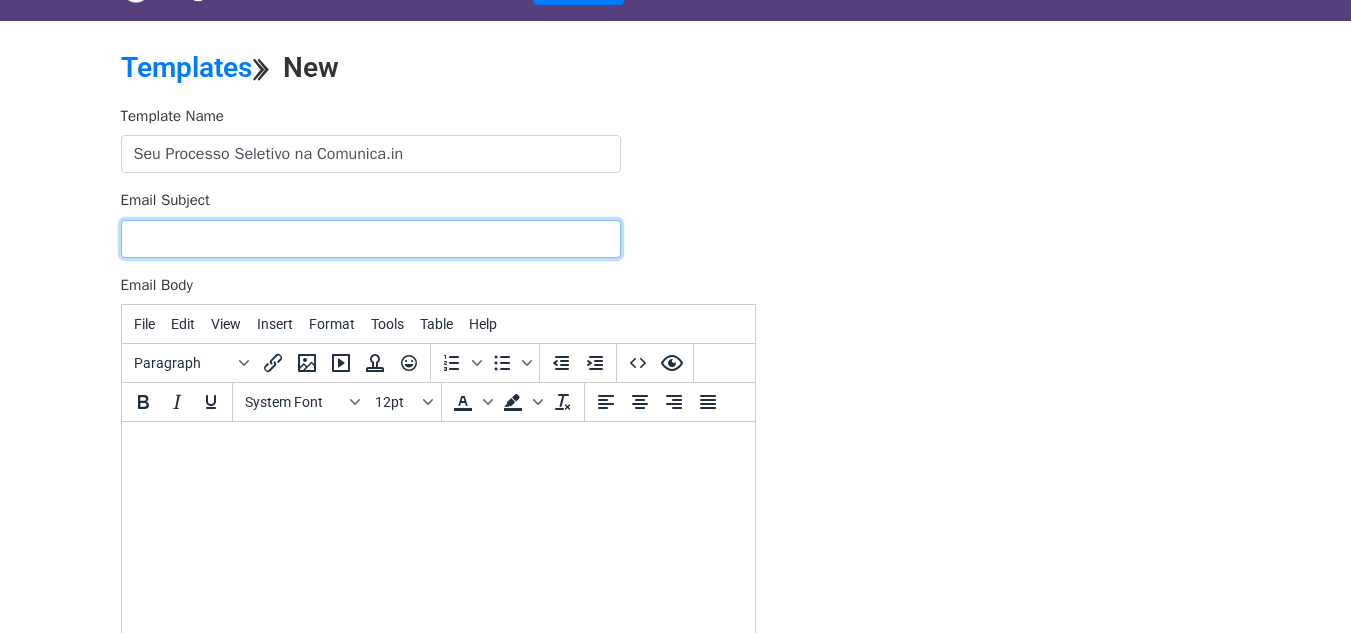 scroll, scrollTop: 64, scrollLeft: 0, axis: vertical 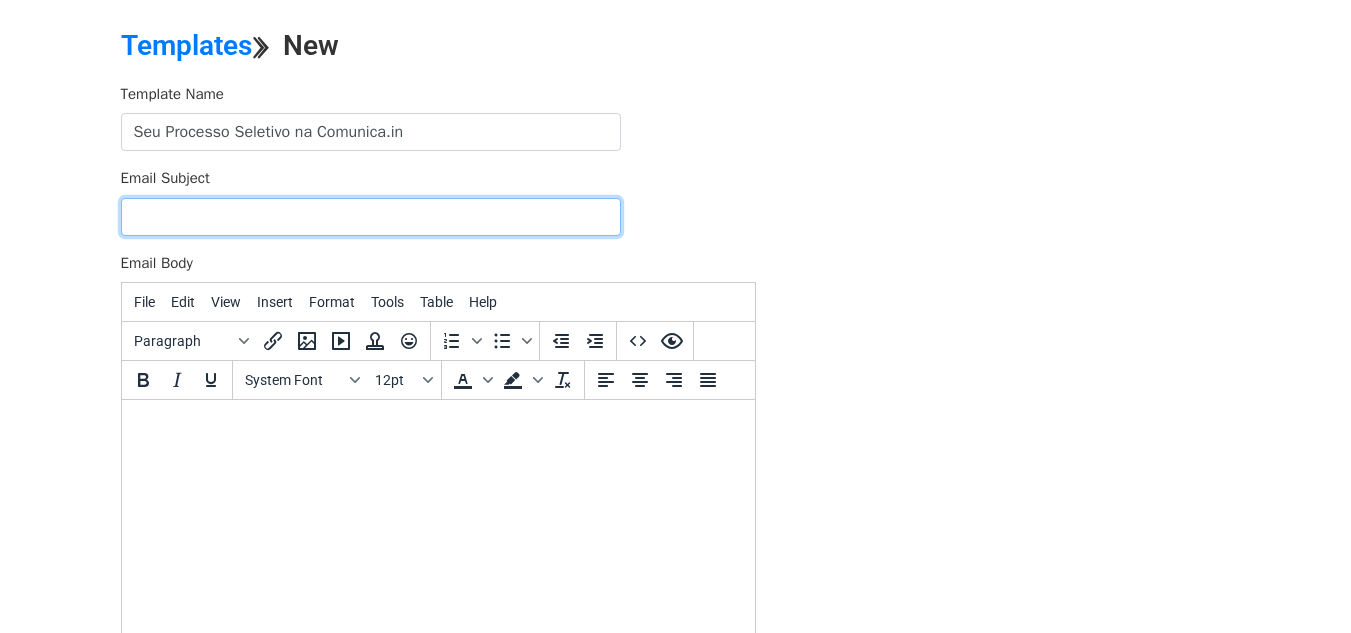 paste on "Seu Processo Seletivo na Comunica.in" 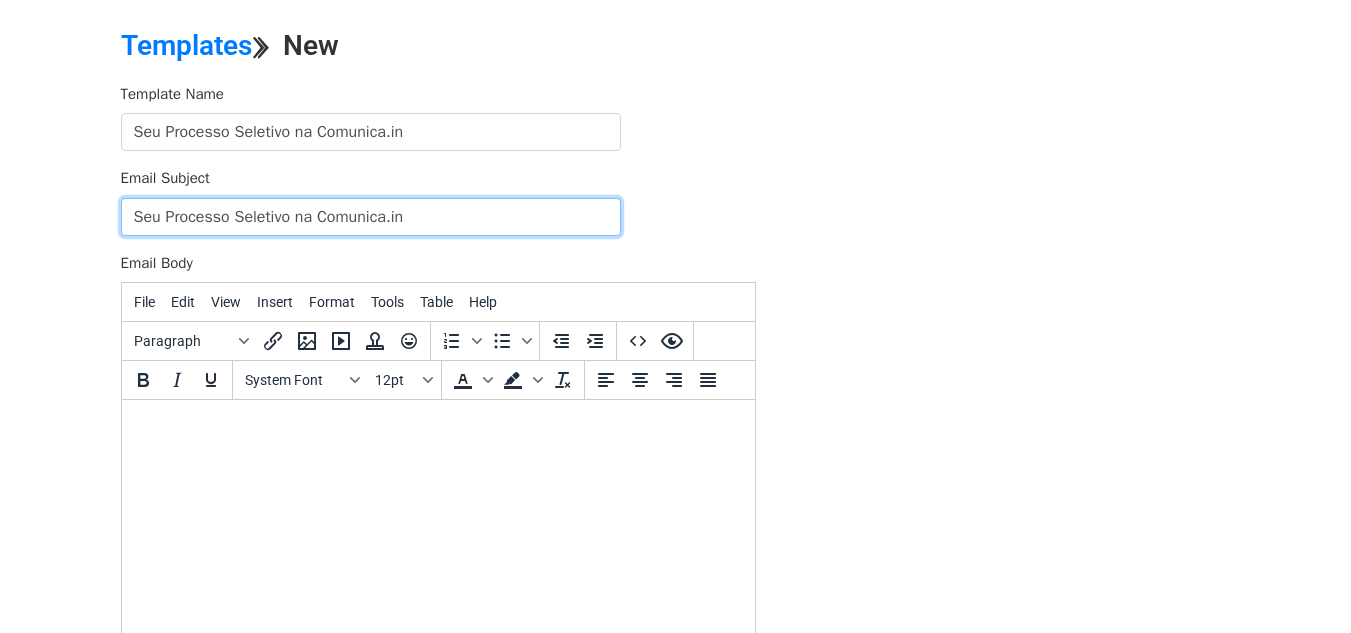 type on "Seu Processo Seletivo na Comunica.in" 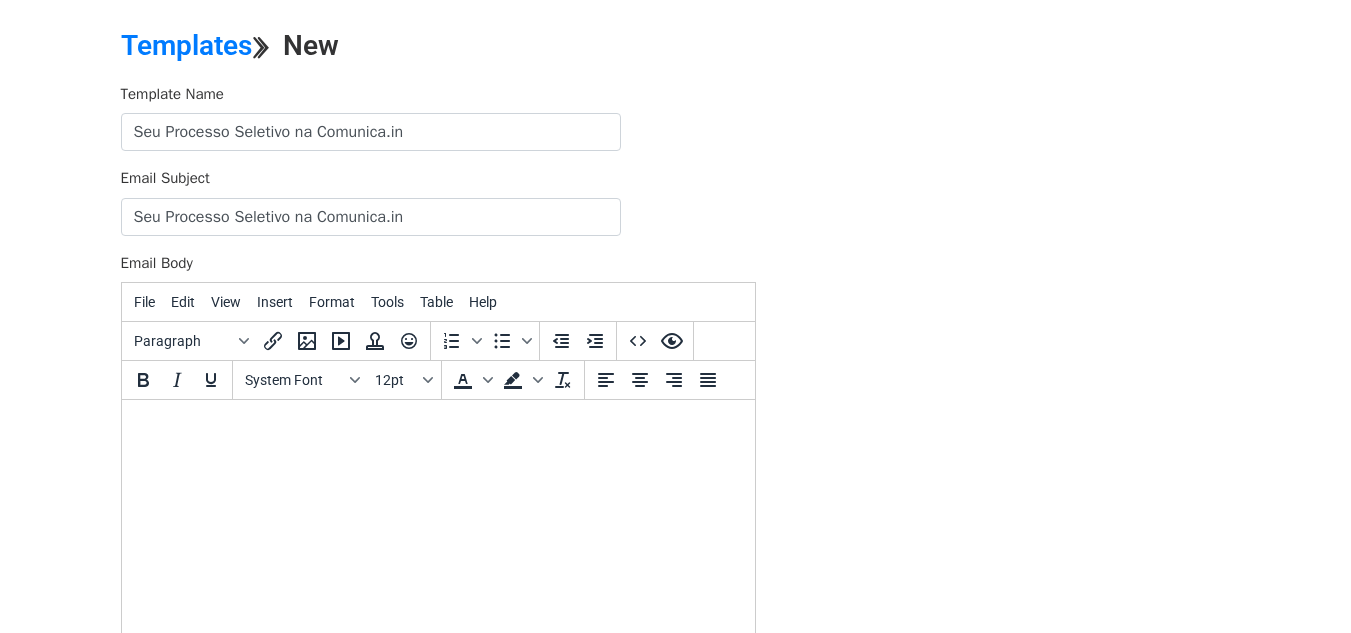 click at bounding box center (437, 427) 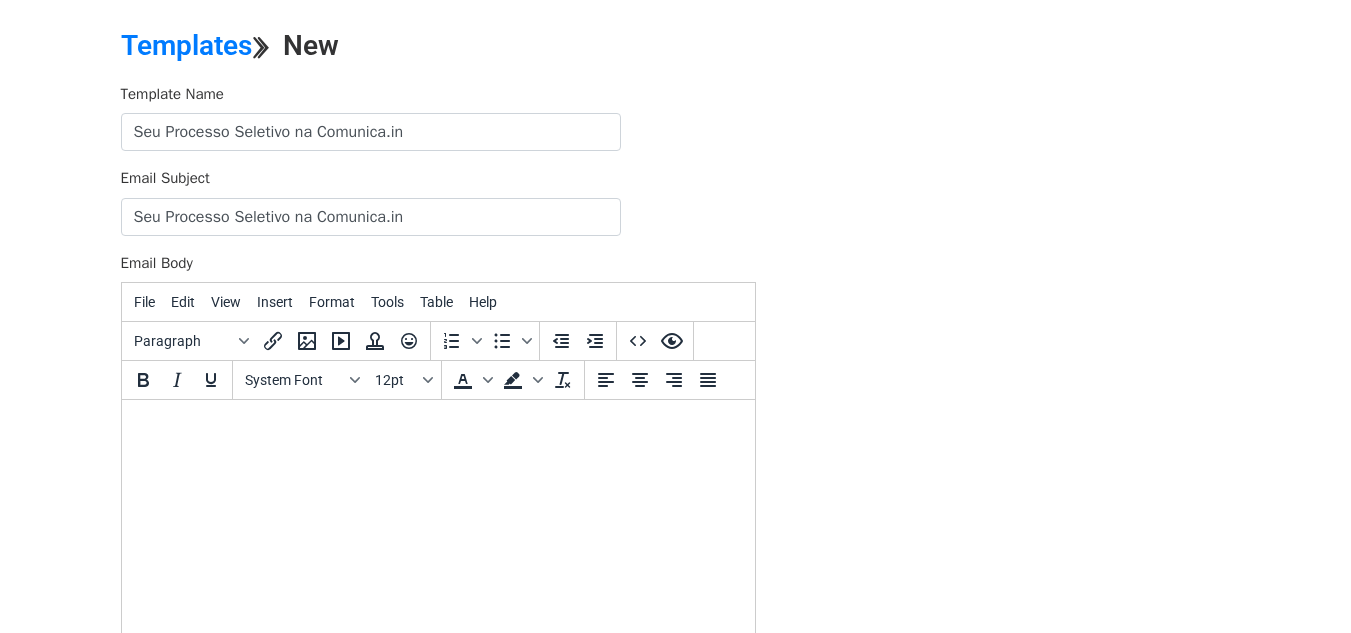 type 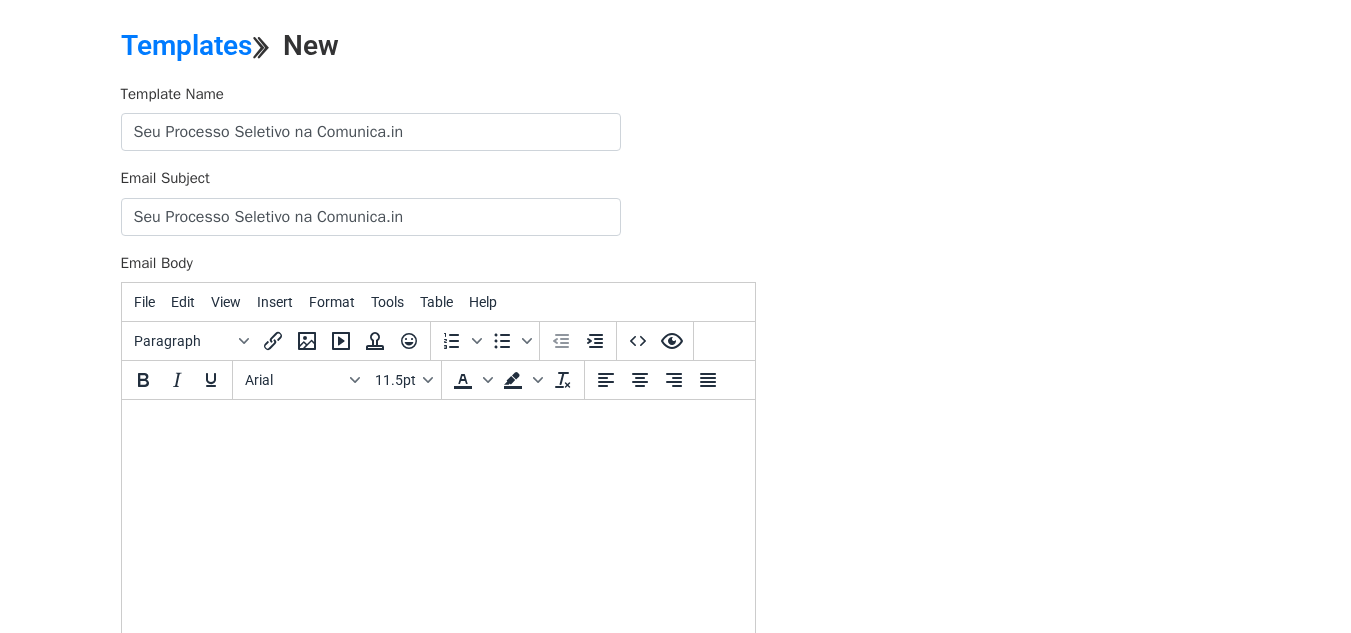 scroll, scrollTop: 98, scrollLeft: 0, axis: vertical 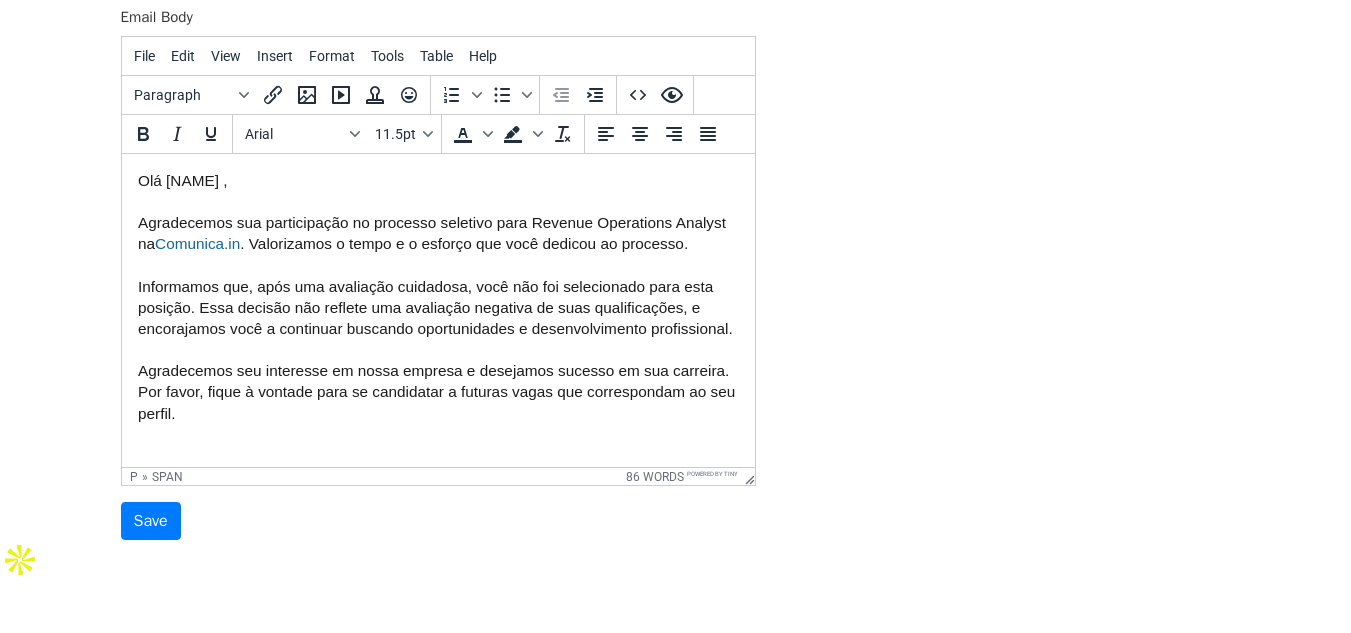 click on "Olá {{Nome}} ," at bounding box center (181, 180) 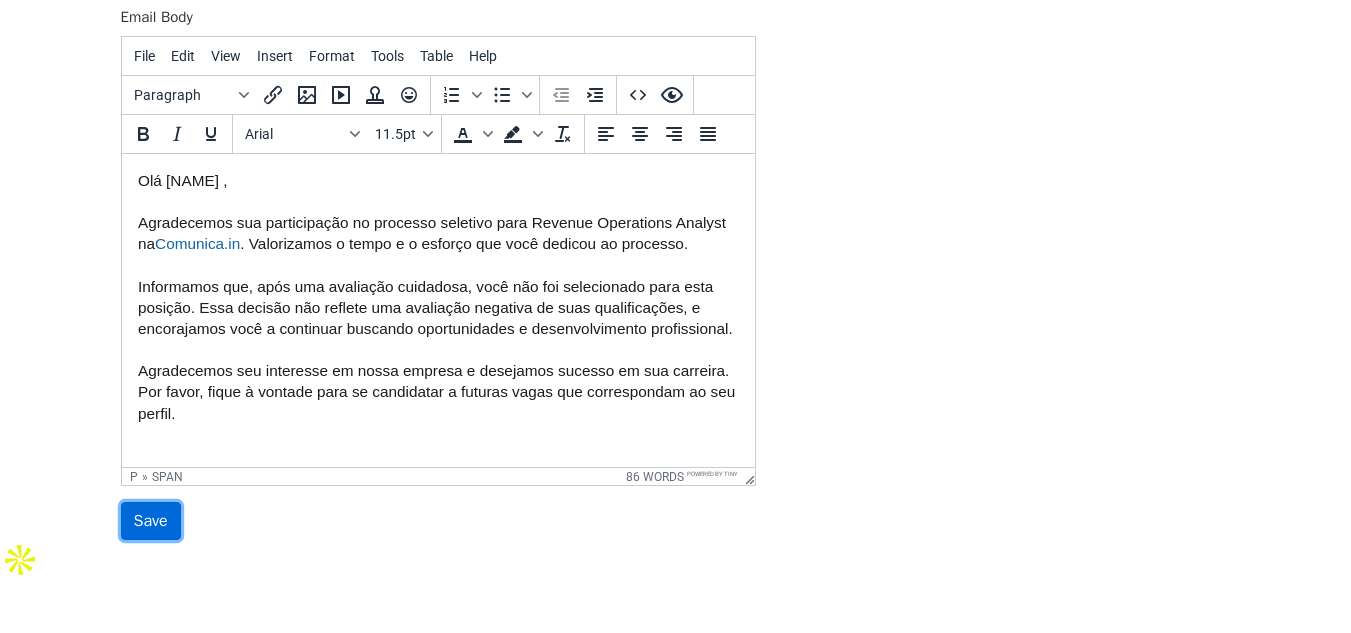 click on "Save" at bounding box center (151, 521) 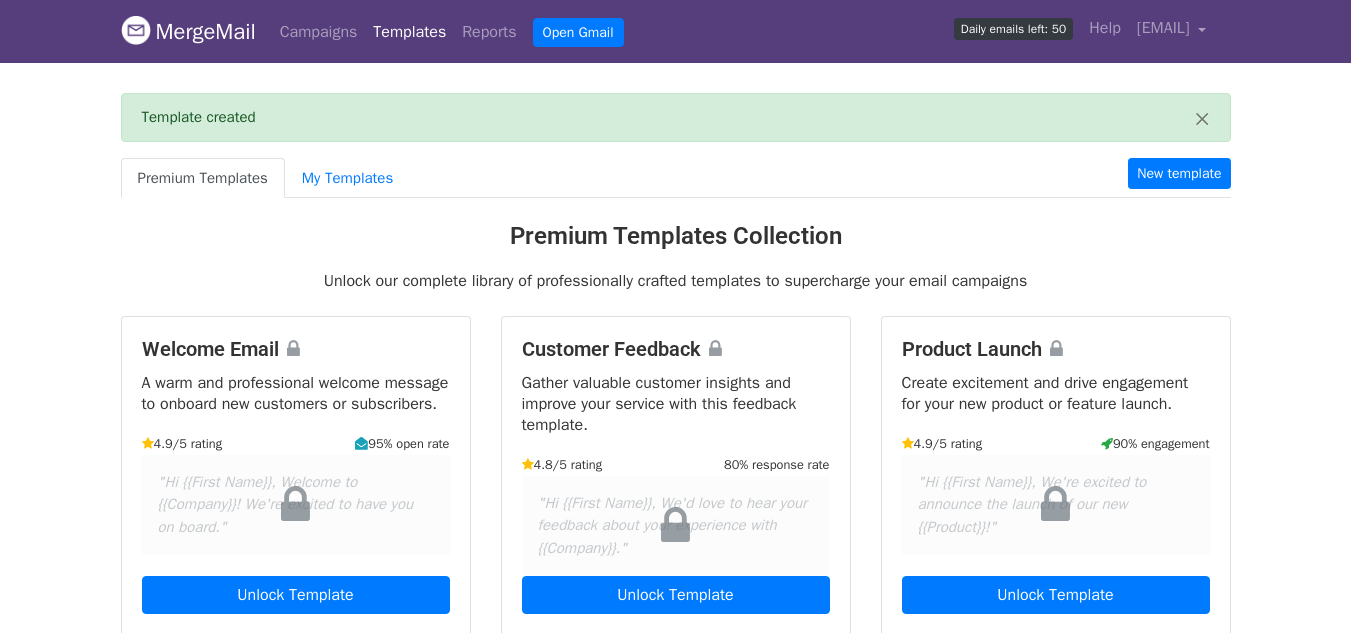 scroll, scrollTop: 0, scrollLeft: 0, axis: both 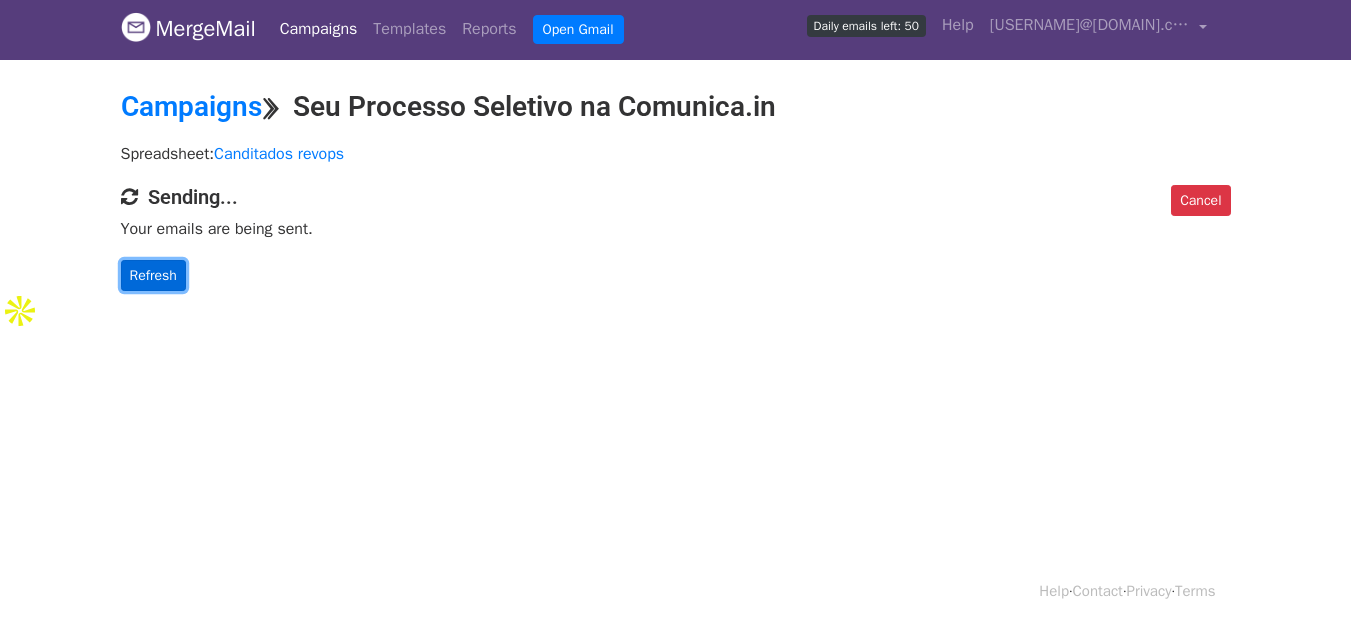 click on "Refresh" at bounding box center (153, 275) 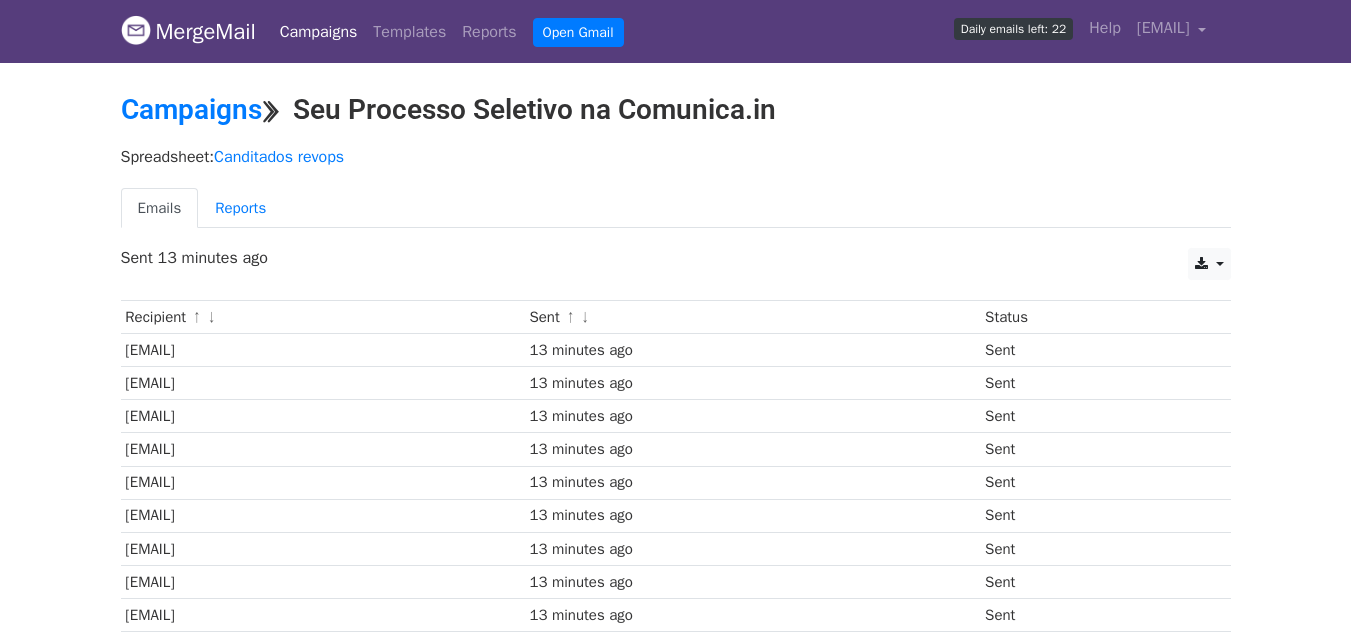scroll, scrollTop: 0, scrollLeft: 0, axis: both 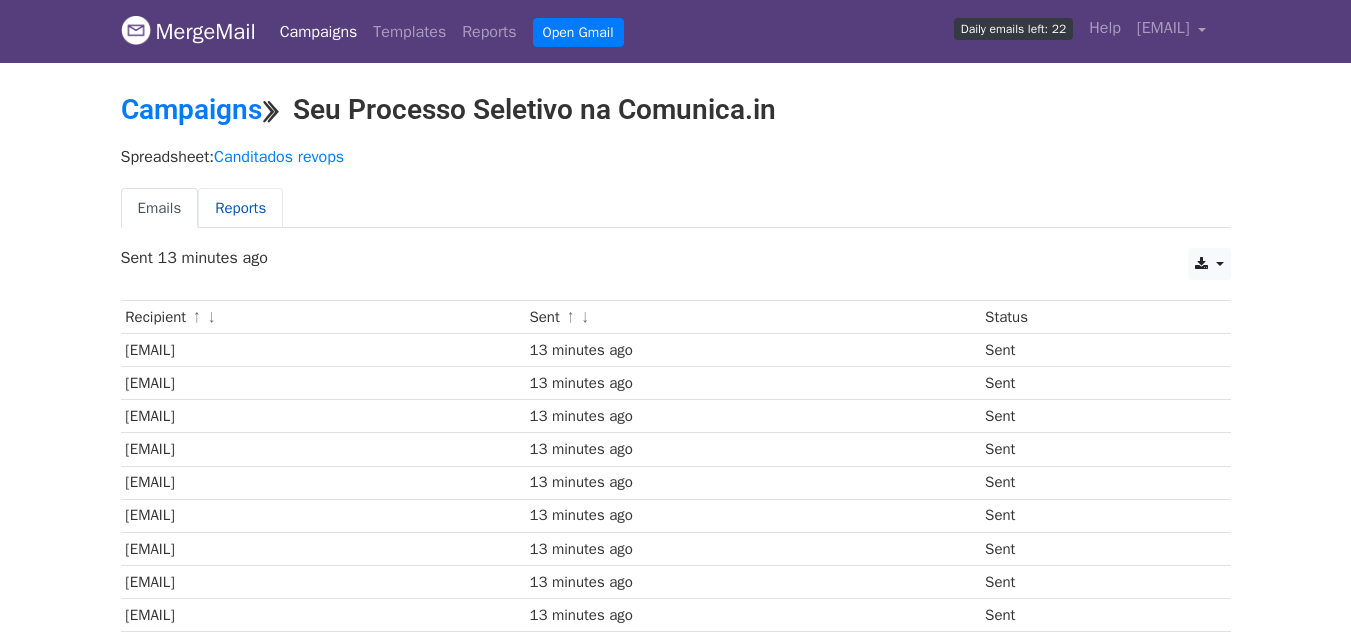click on "Reports" at bounding box center [240, 208] 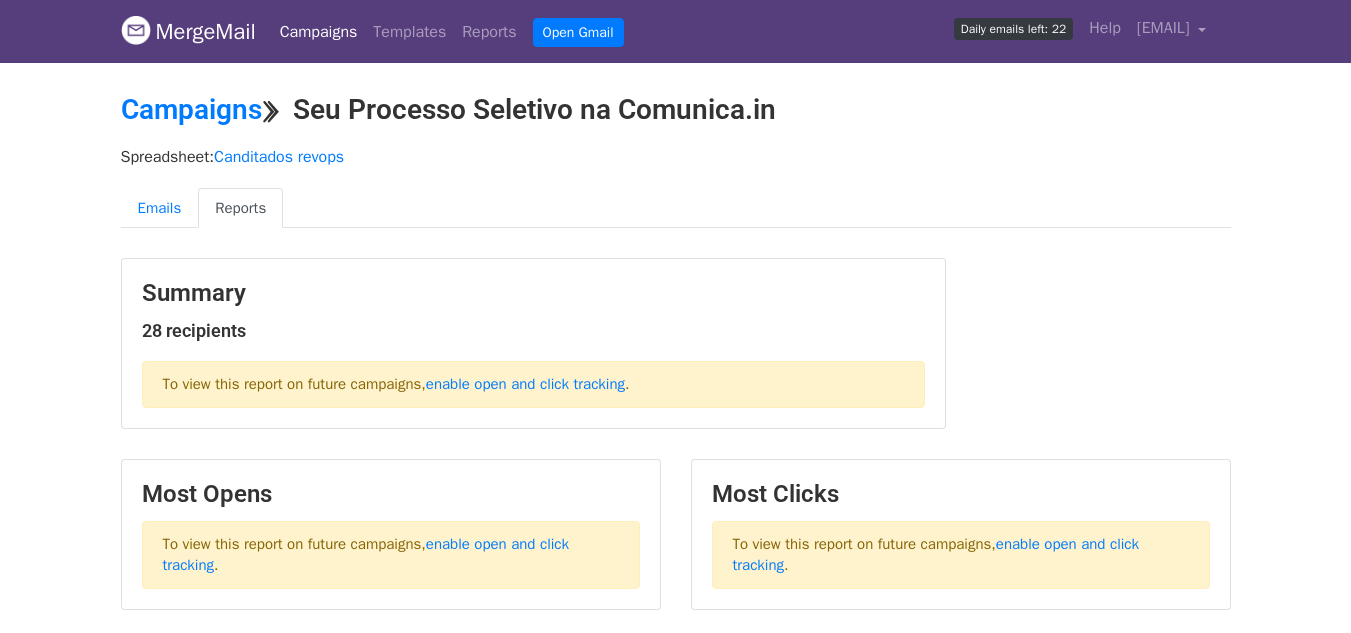 scroll, scrollTop: 0, scrollLeft: 0, axis: both 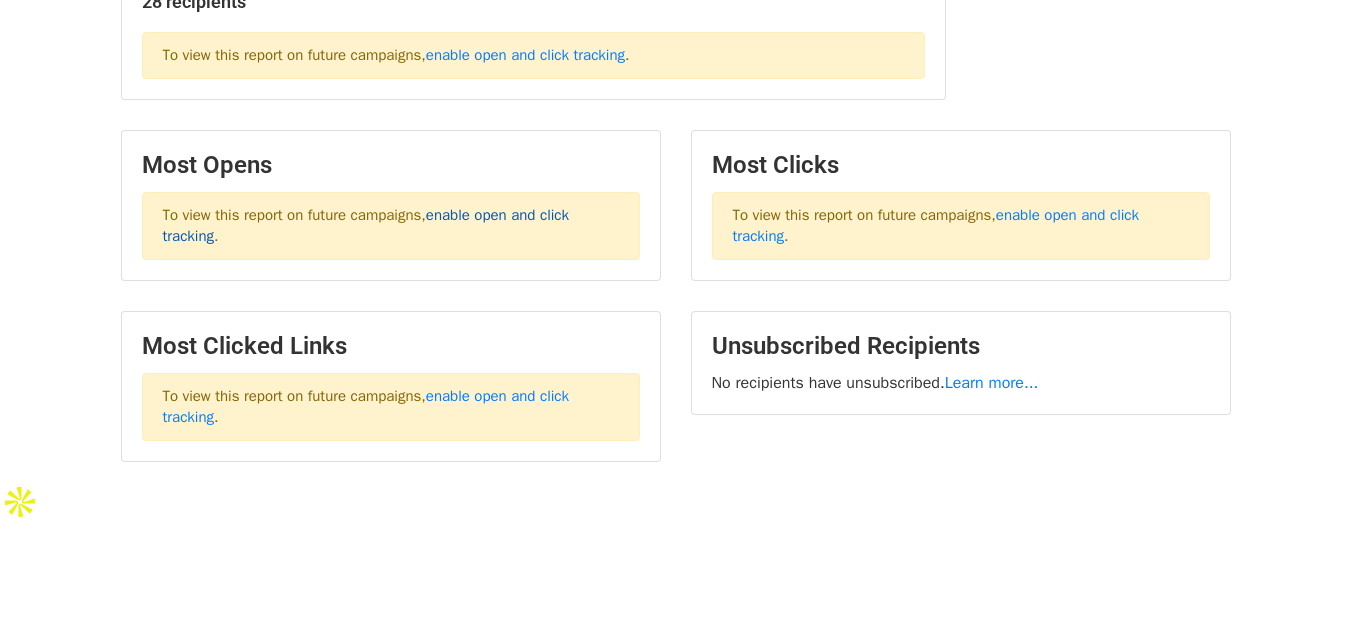 click on "enable open and click tracking" at bounding box center [366, 225] 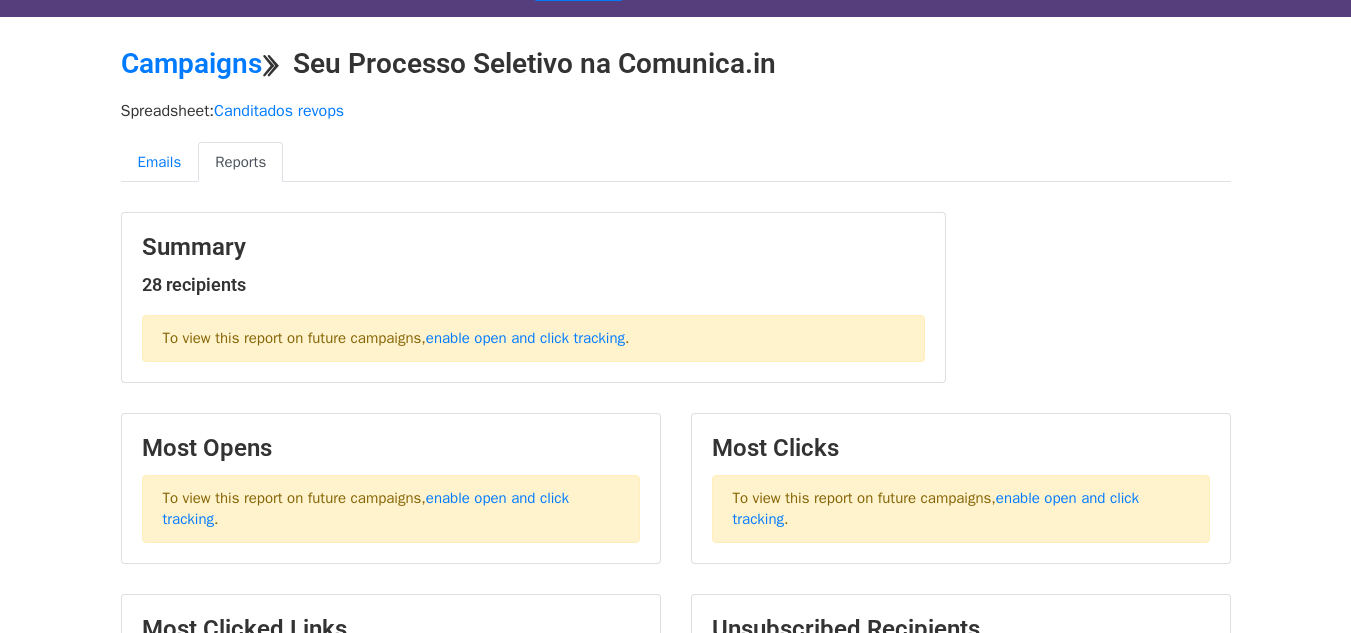scroll, scrollTop: 44, scrollLeft: 0, axis: vertical 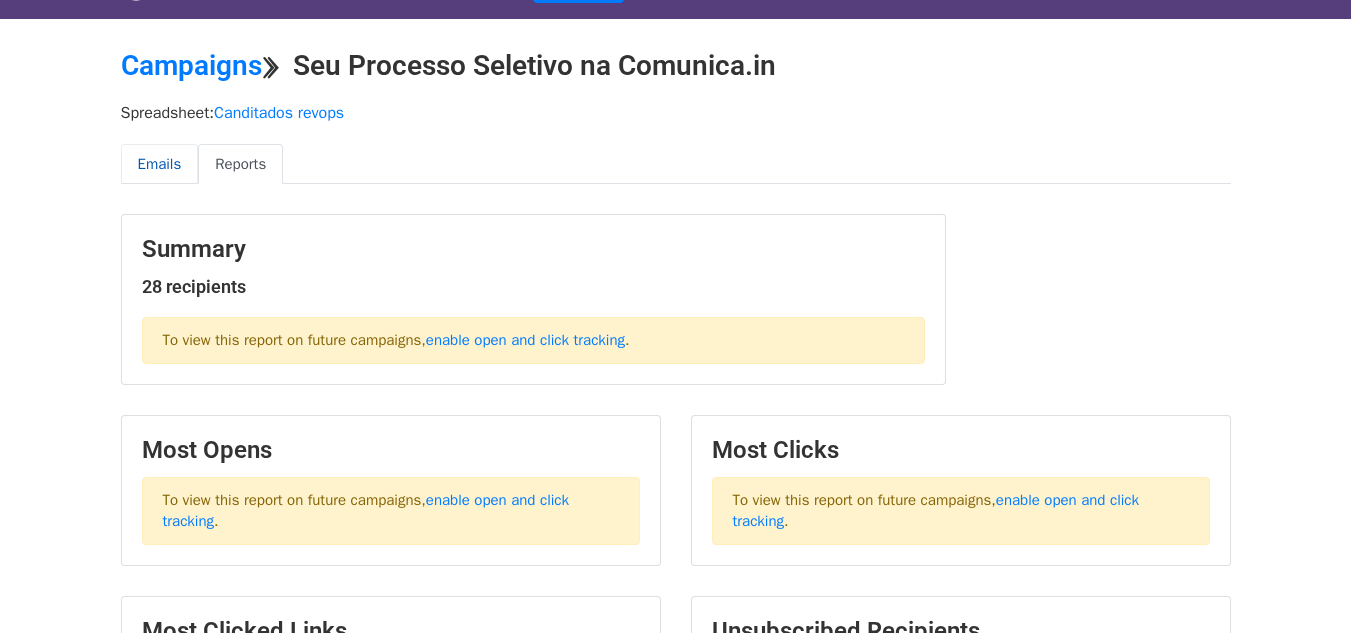 click on "Emails" at bounding box center (160, 164) 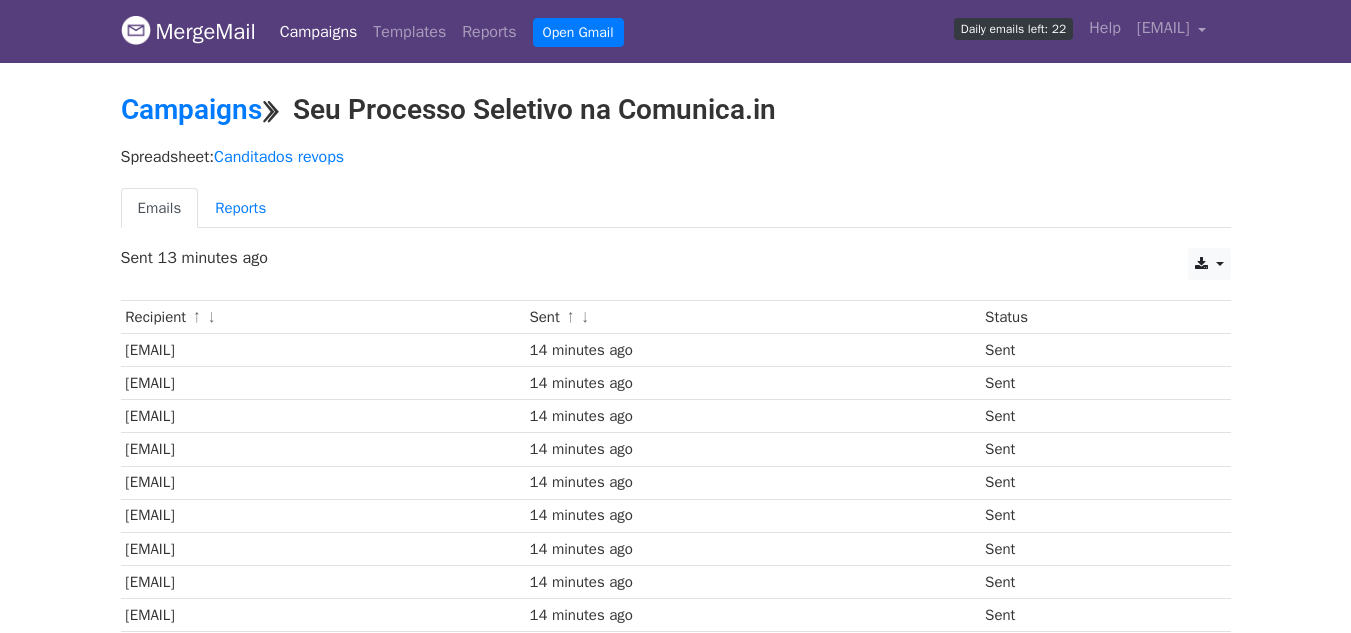 scroll, scrollTop: 0, scrollLeft: 0, axis: both 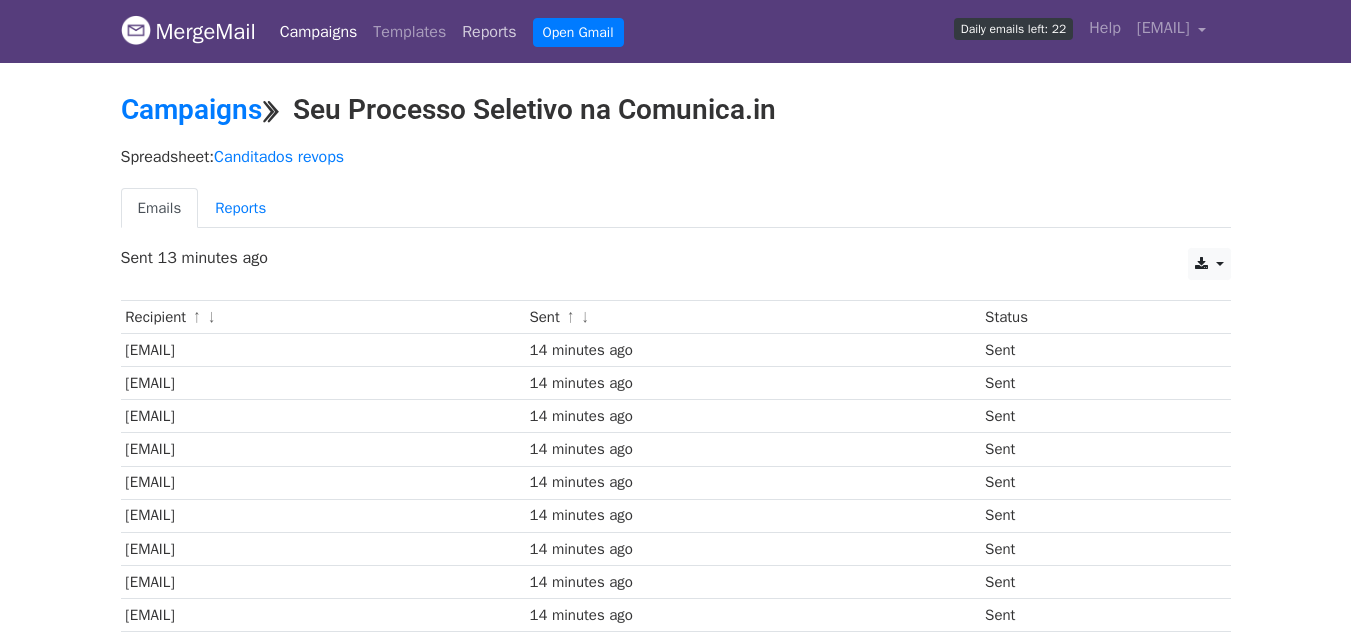 click on "Reports" at bounding box center [489, 32] 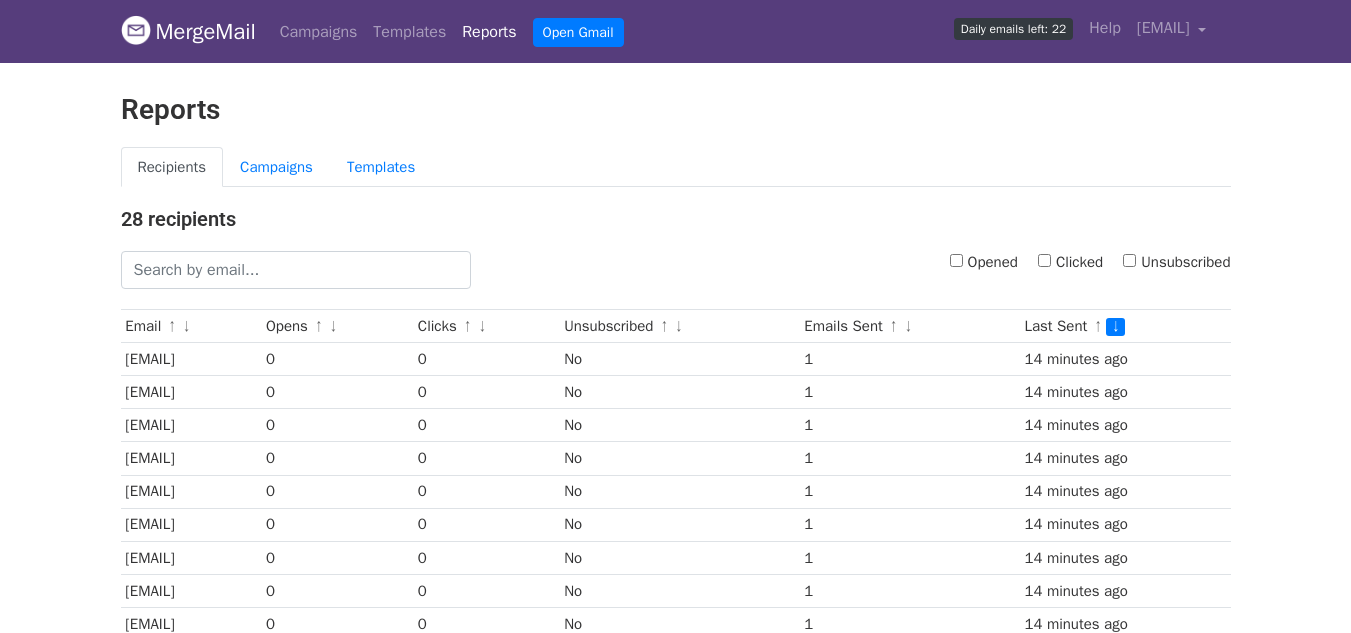 scroll, scrollTop: 0, scrollLeft: 0, axis: both 